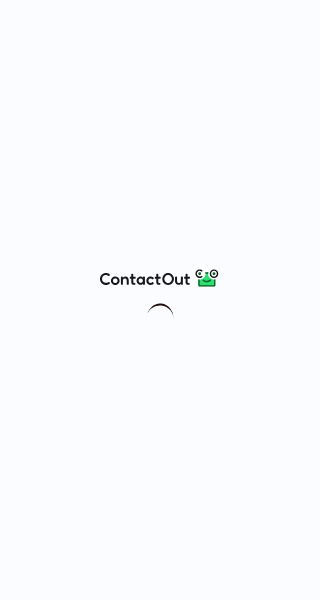 scroll, scrollTop: 0, scrollLeft: 0, axis: both 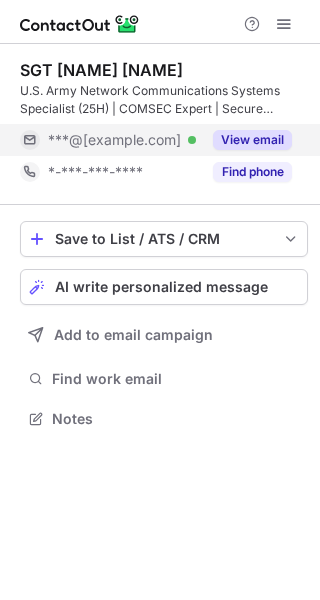 click on "View email" at bounding box center [246, 140] 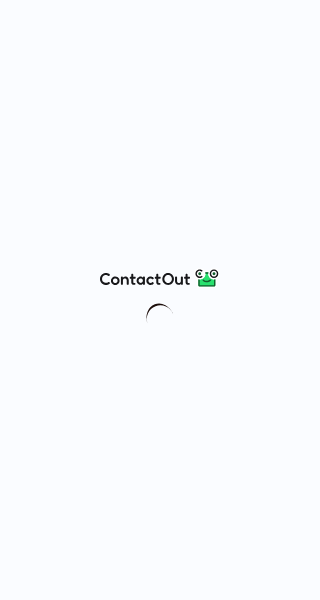 scroll, scrollTop: 0, scrollLeft: 0, axis: both 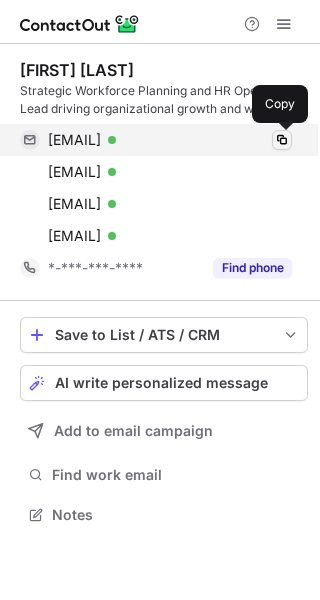 click at bounding box center (282, 140) 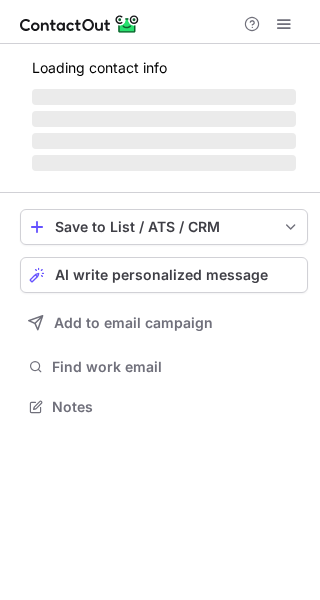 scroll, scrollTop: 0, scrollLeft: 0, axis: both 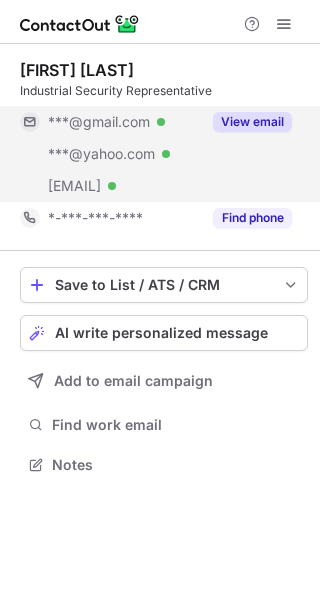 click on "View email" at bounding box center (252, 122) 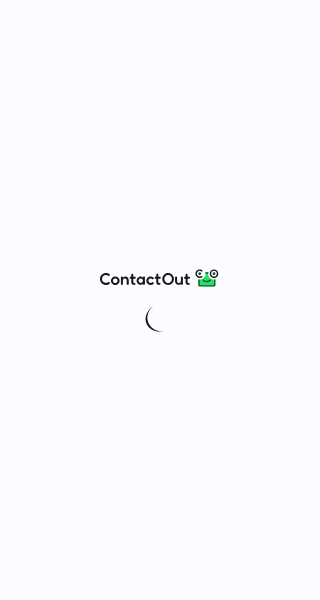 scroll, scrollTop: 0, scrollLeft: 0, axis: both 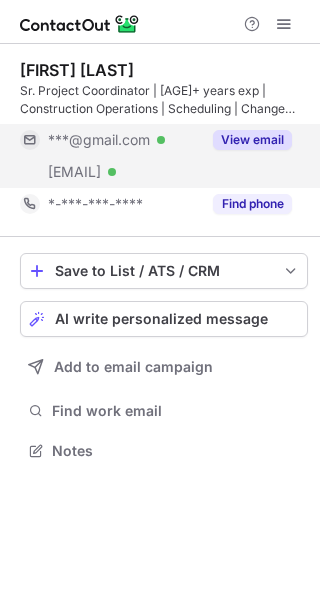 click on "View email" at bounding box center [252, 140] 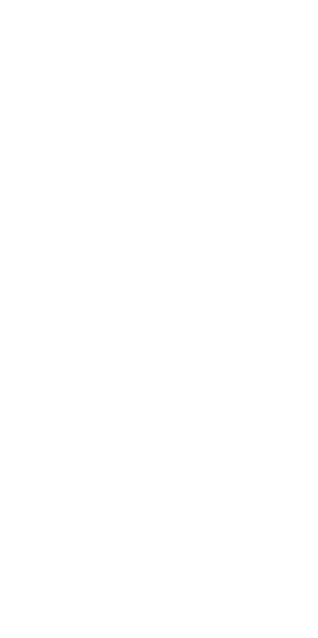 scroll, scrollTop: 0, scrollLeft: 0, axis: both 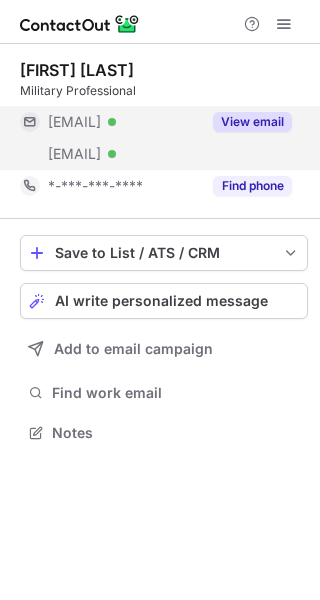 click on "View email" at bounding box center [246, 122] 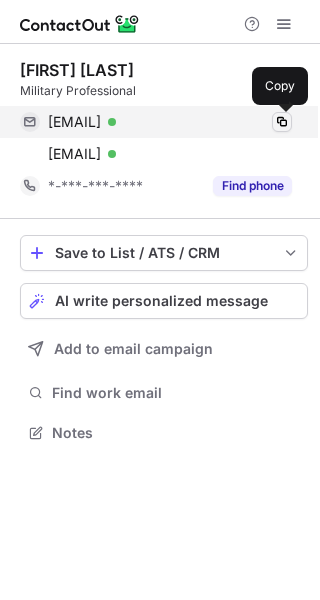 click at bounding box center (282, 122) 